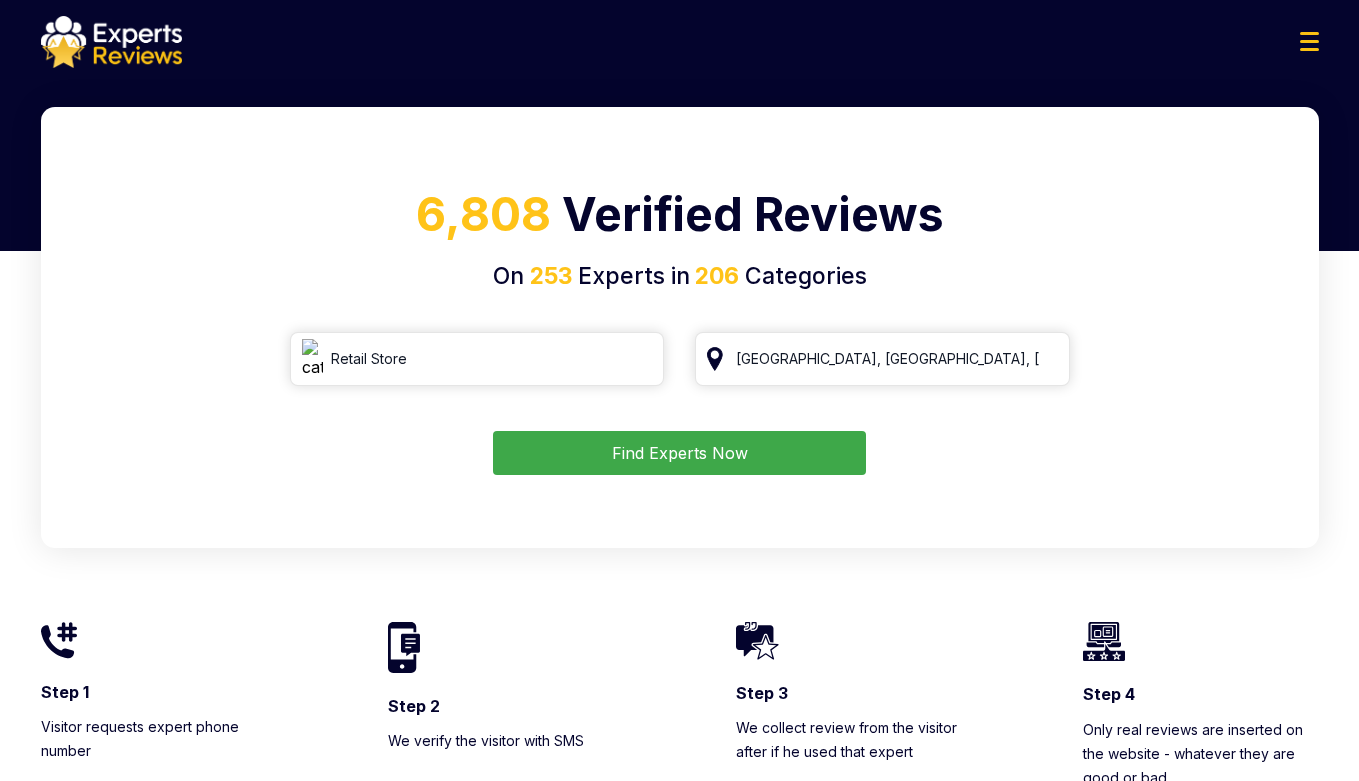 scroll, scrollTop: 0, scrollLeft: 0, axis: both 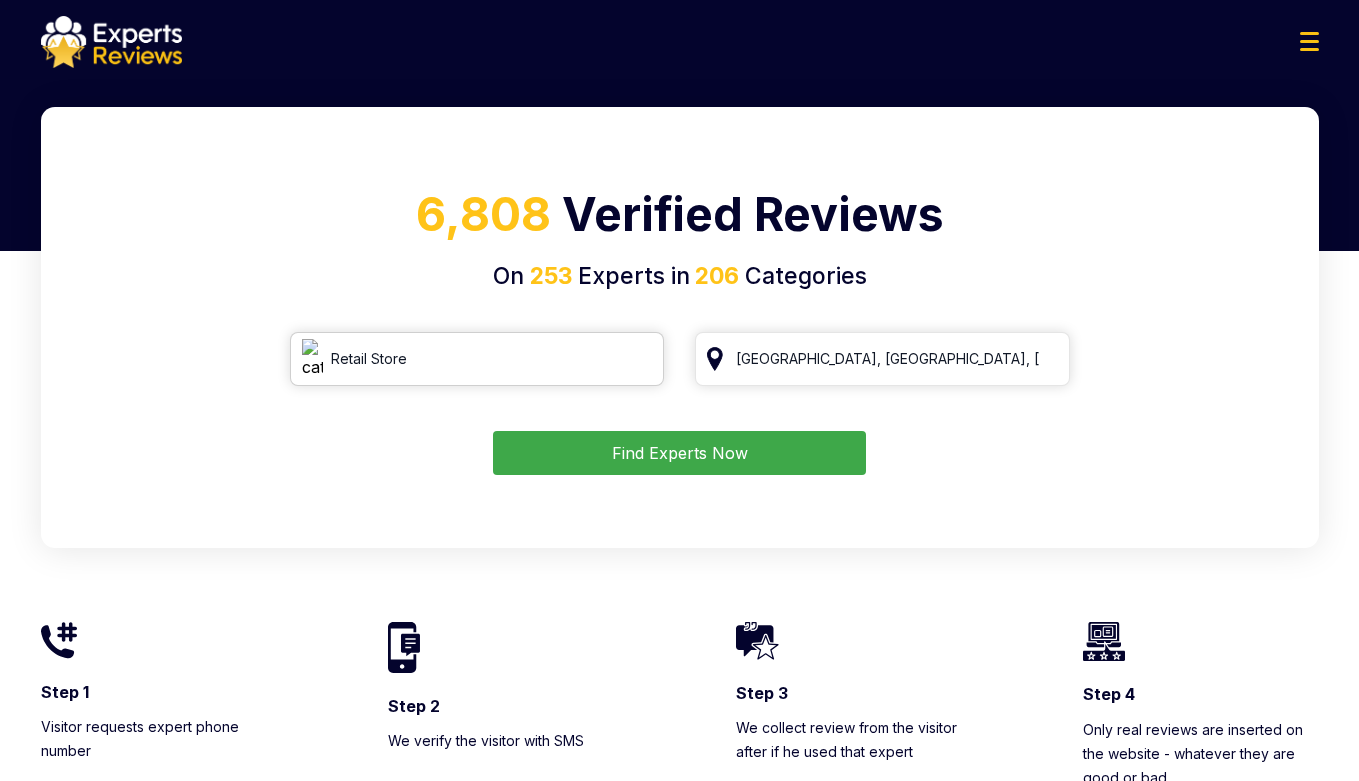 click on "Retail Store" at bounding box center [477, 359] 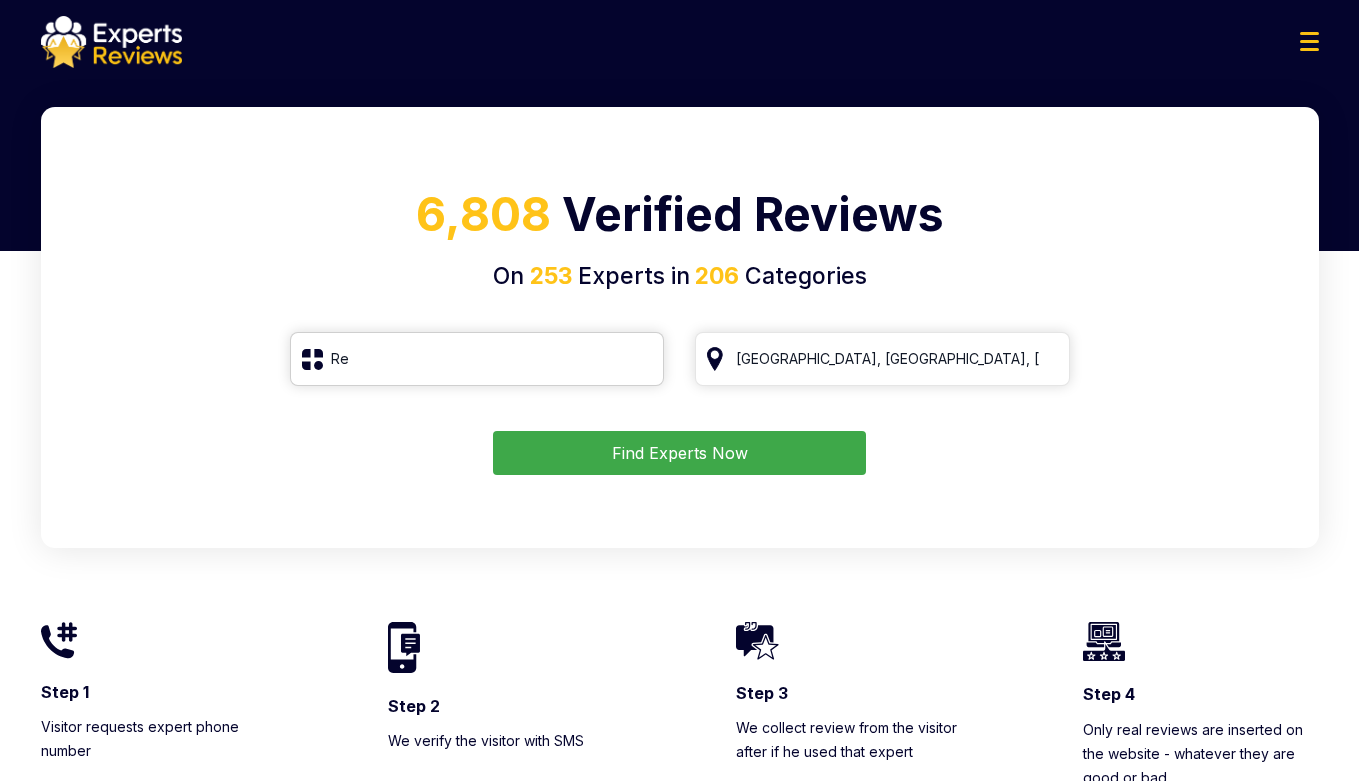 type on "R" 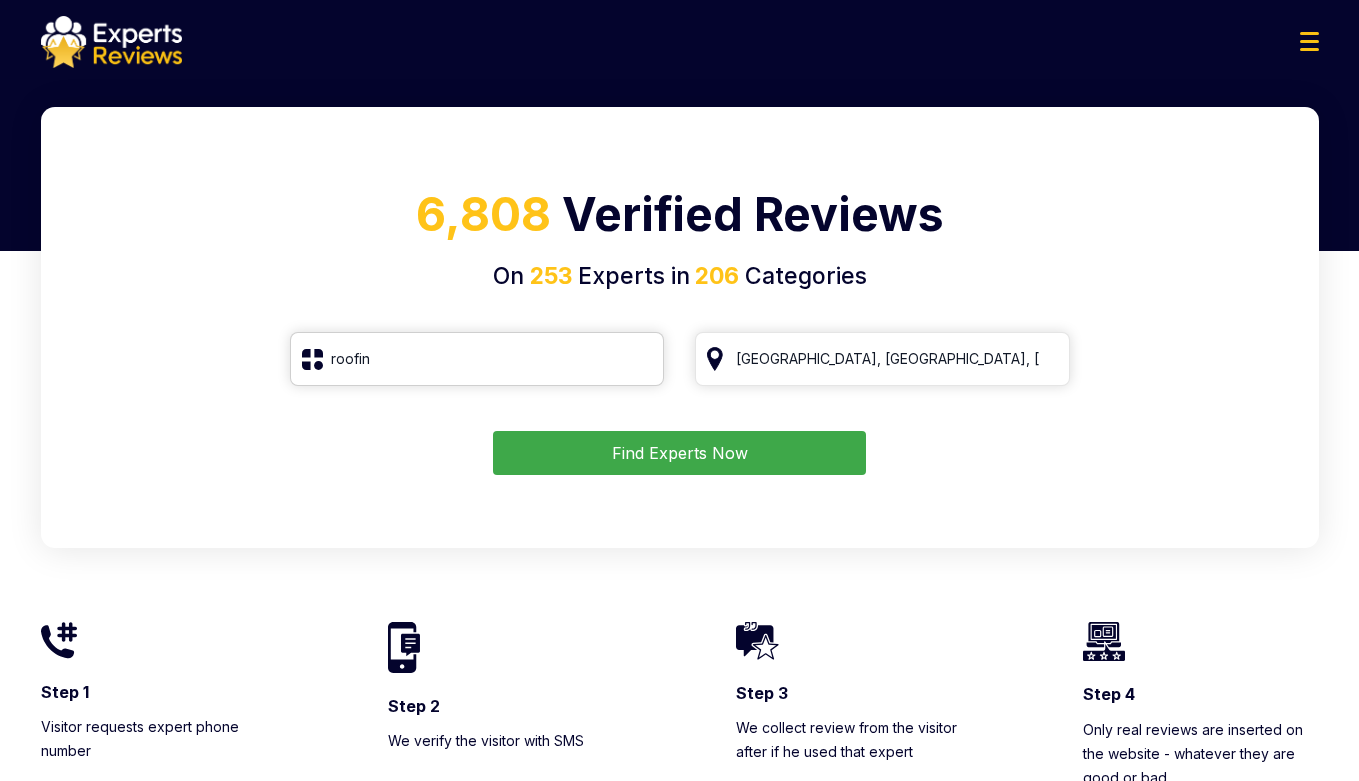 type on "roofing" 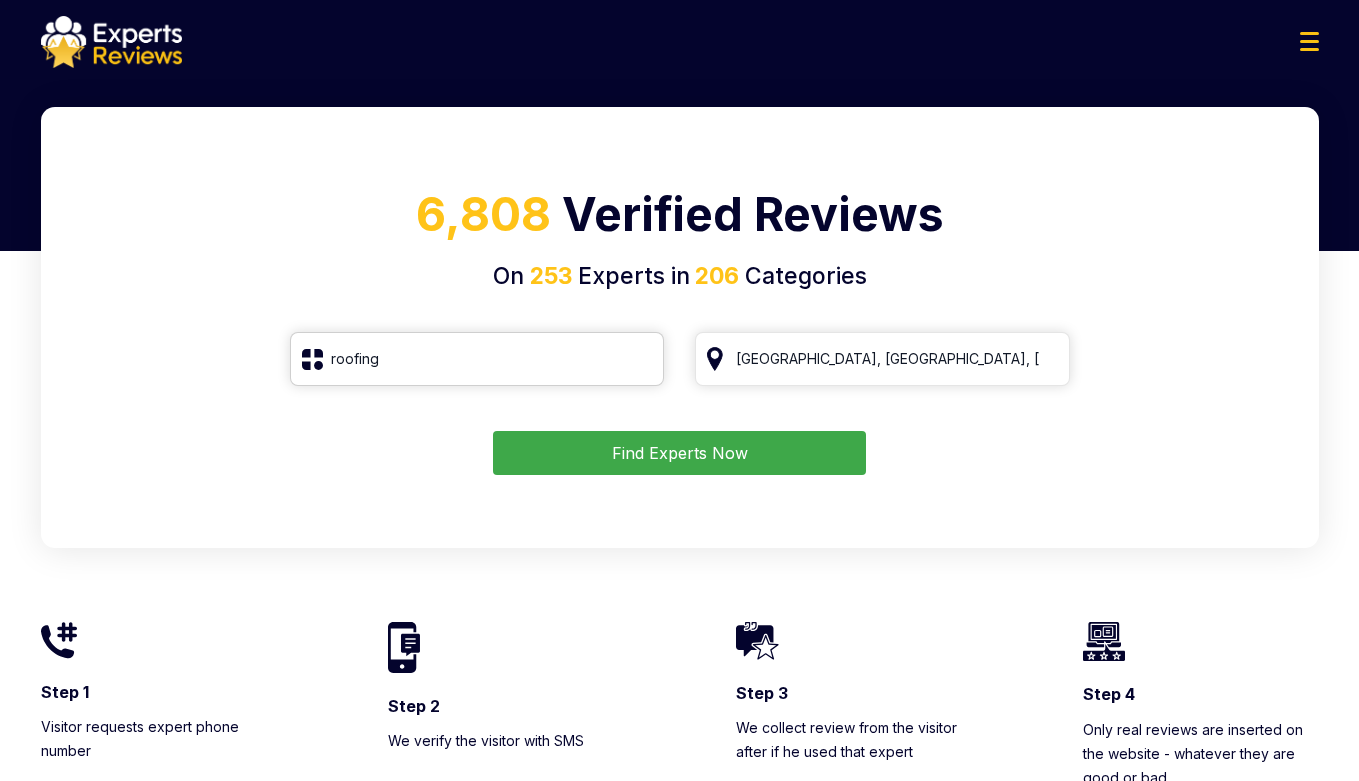 click on "roofing" at bounding box center [477, 359] 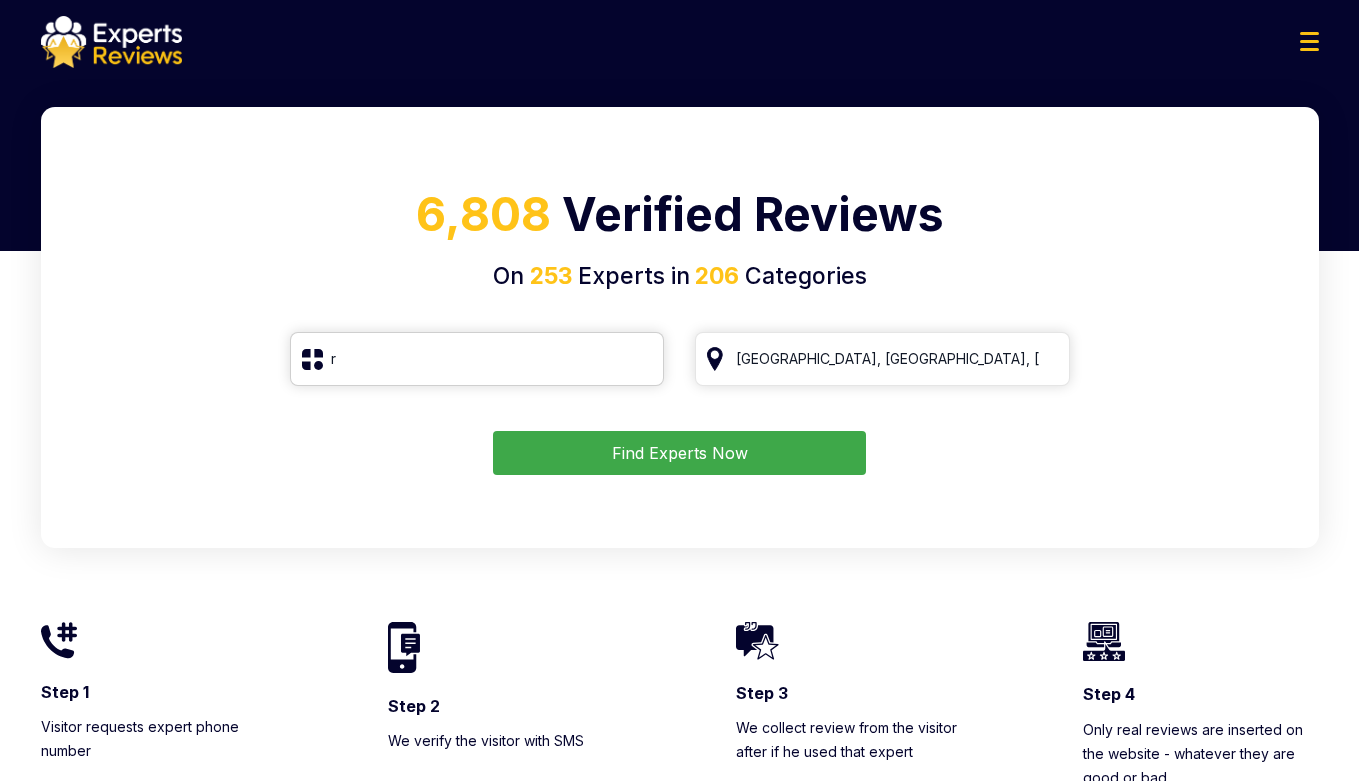 type on "r" 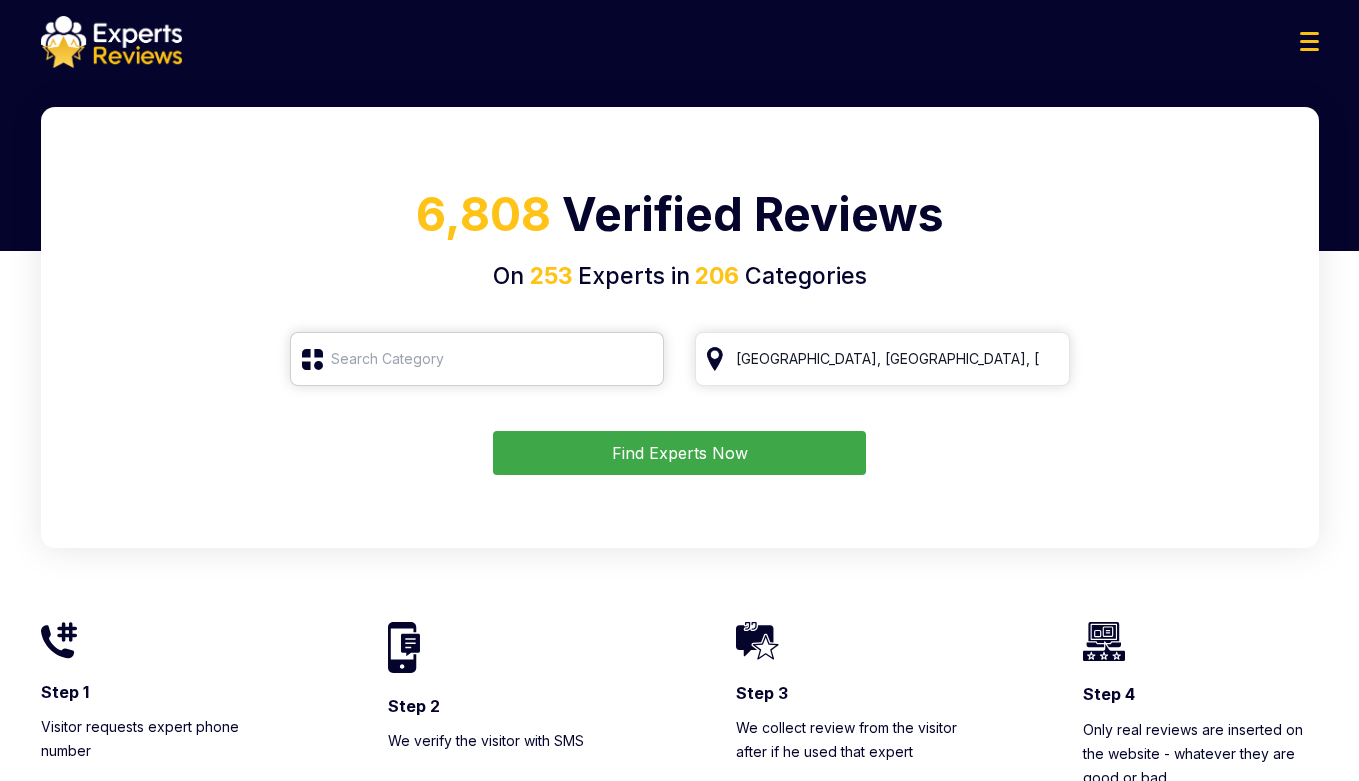 type on "r" 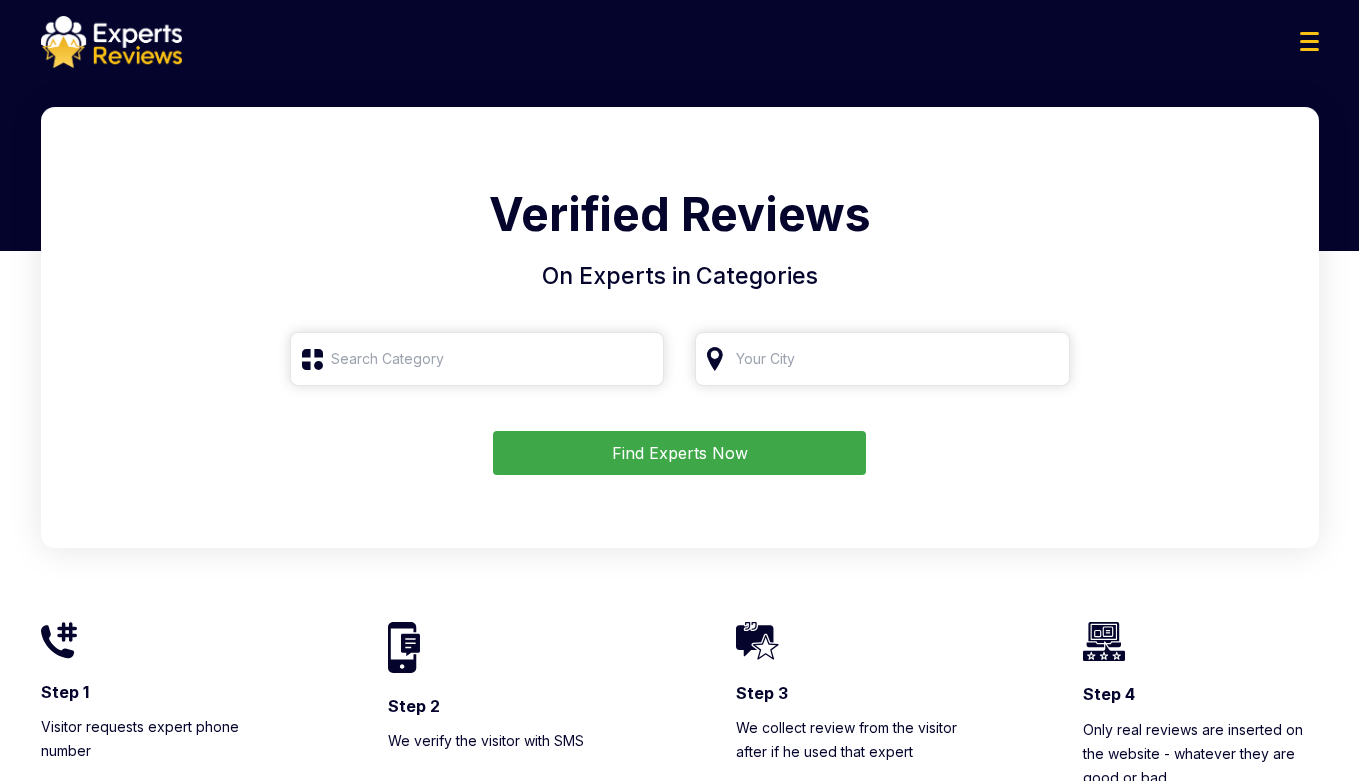 scroll, scrollTop: 0, scrollLeft: 0, axis: both 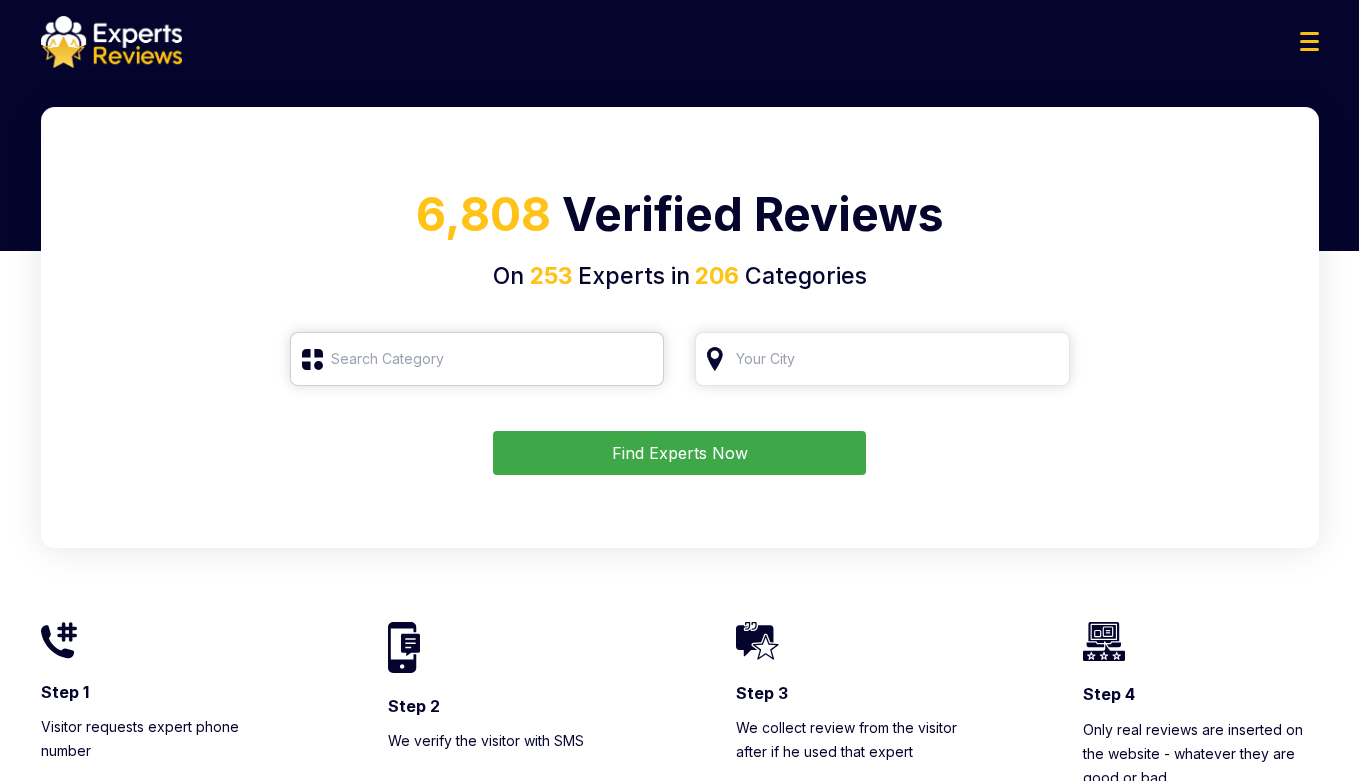 click at bounding box center (477, 359) 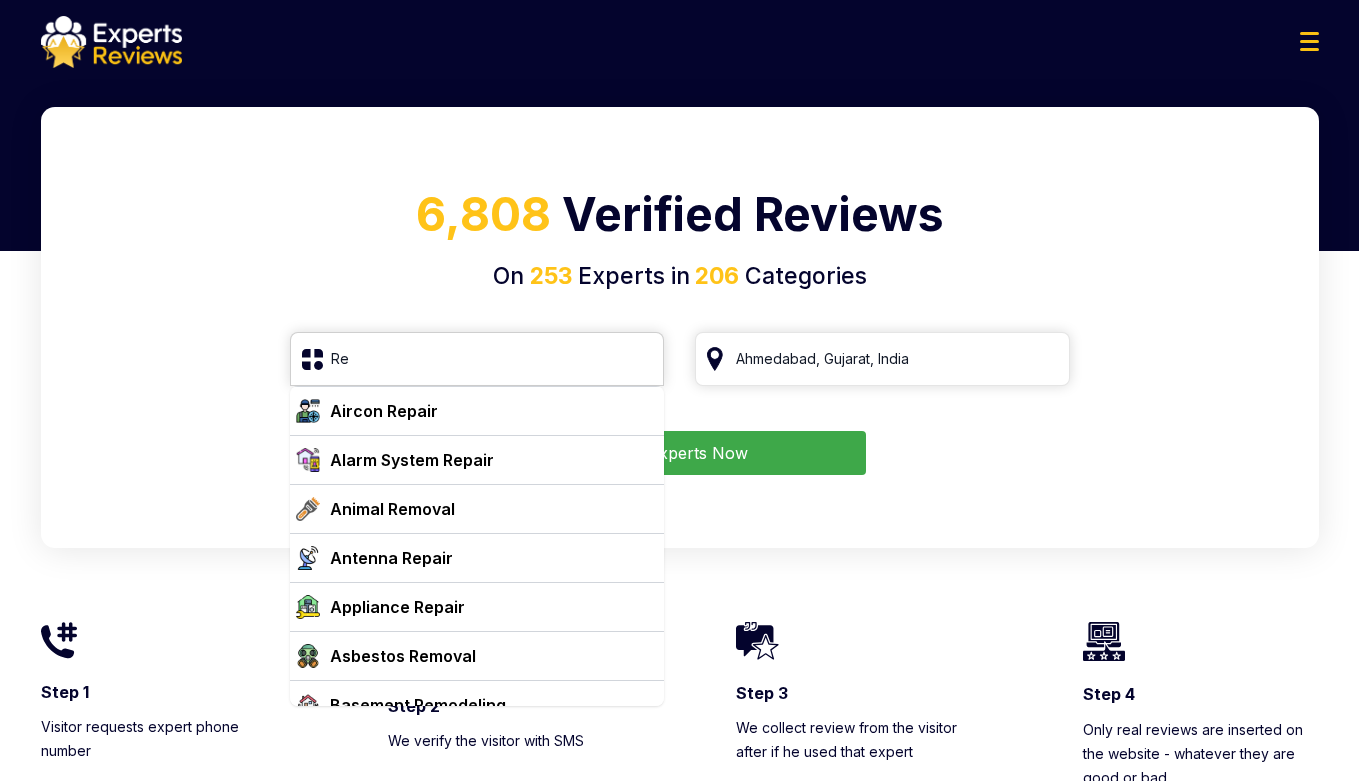 type on "R" 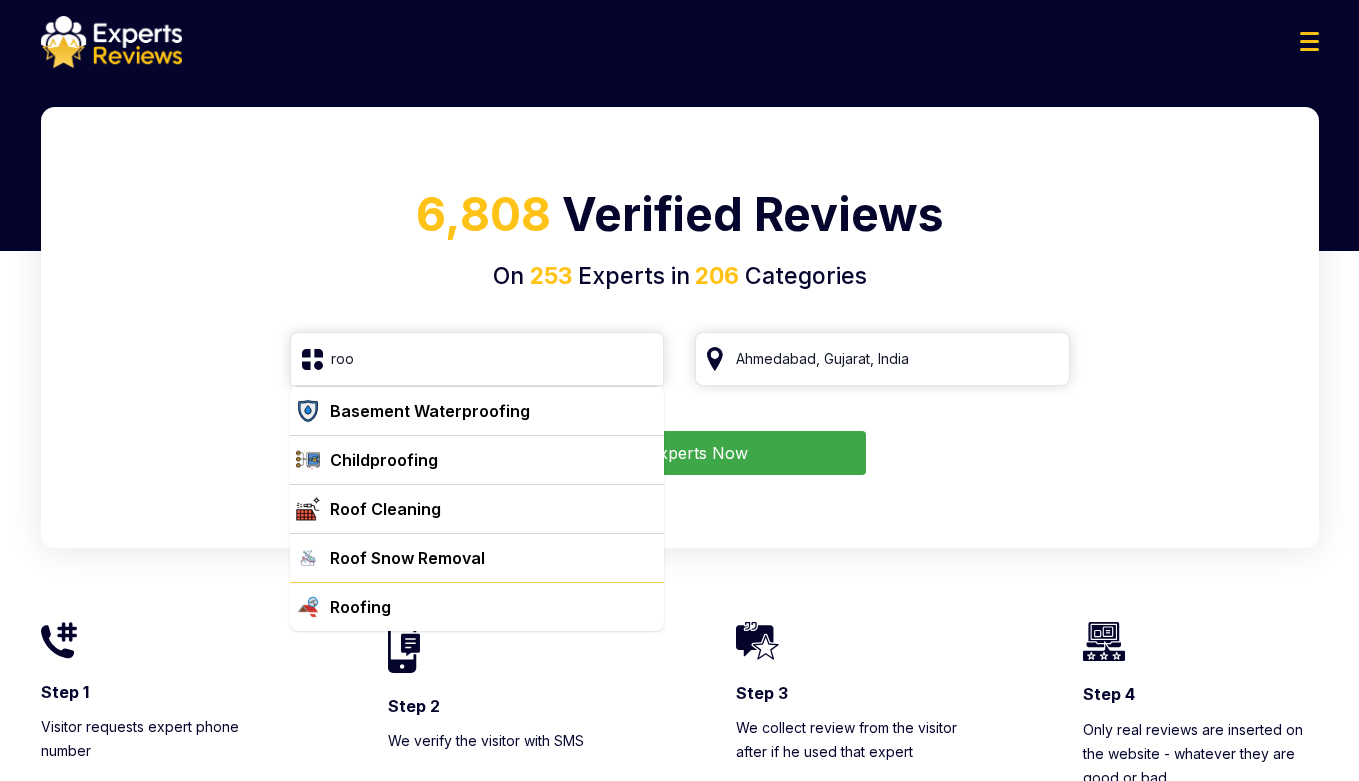 click on "Roofing" at bounding box center (360, 607) 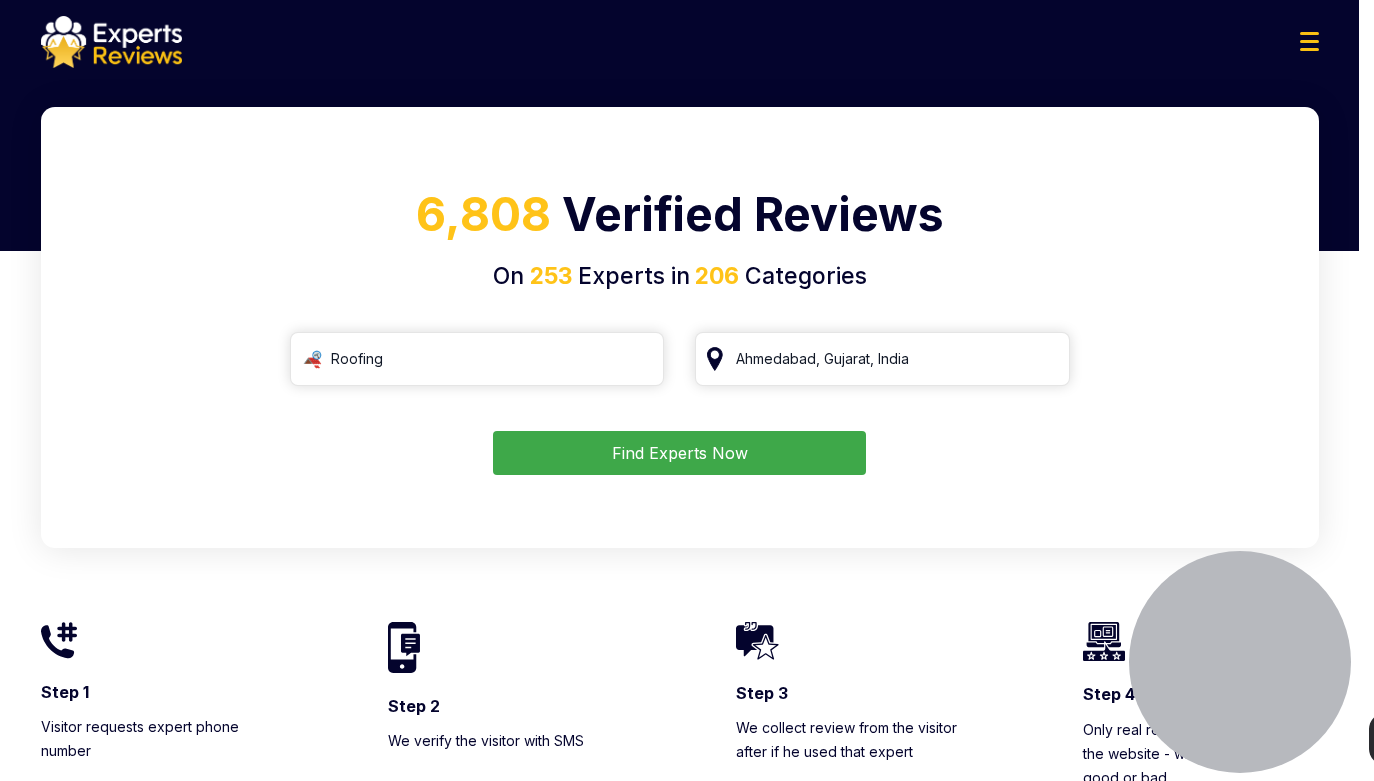 click at bounding box center (165, 810) 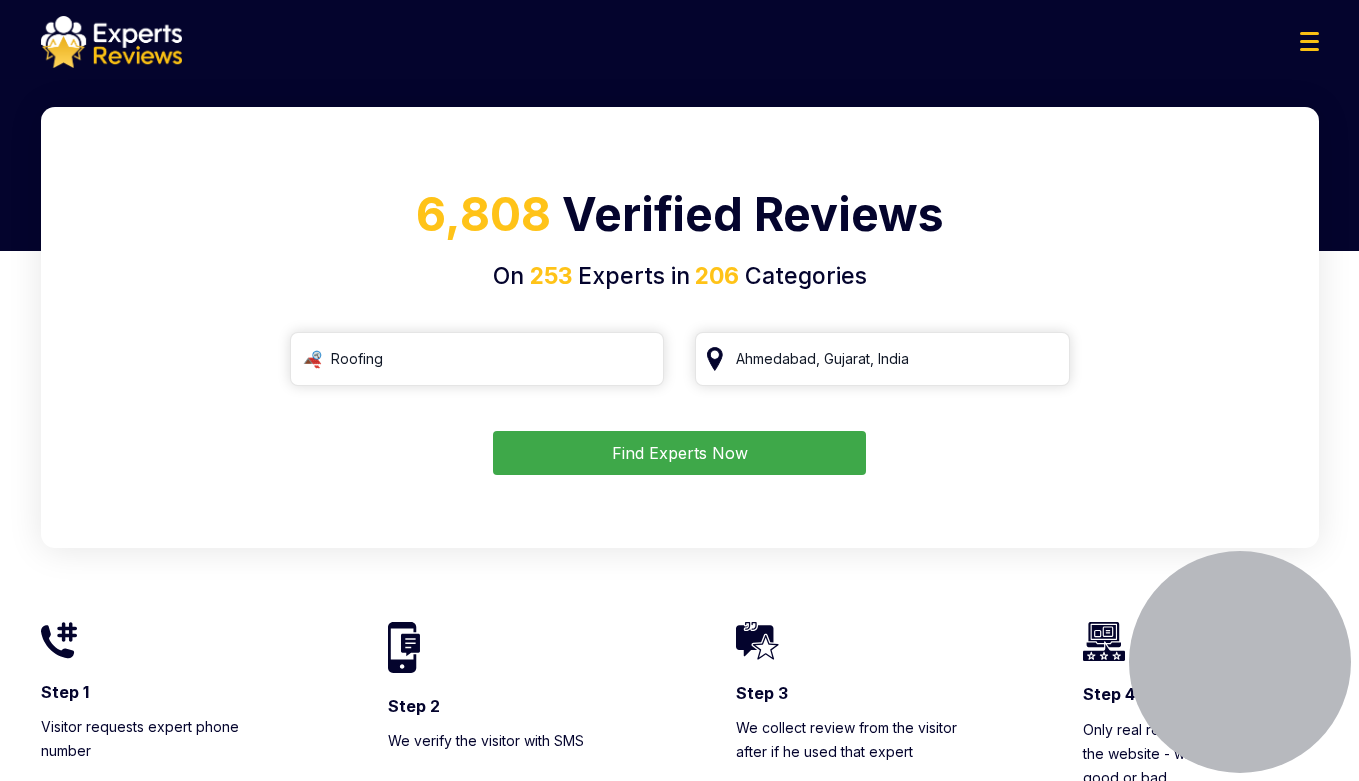 click on "6,808   Verified Reviews On   253   Experts in   206   Categories Roofing Find Experts Now" at bounding box center (680, 327) 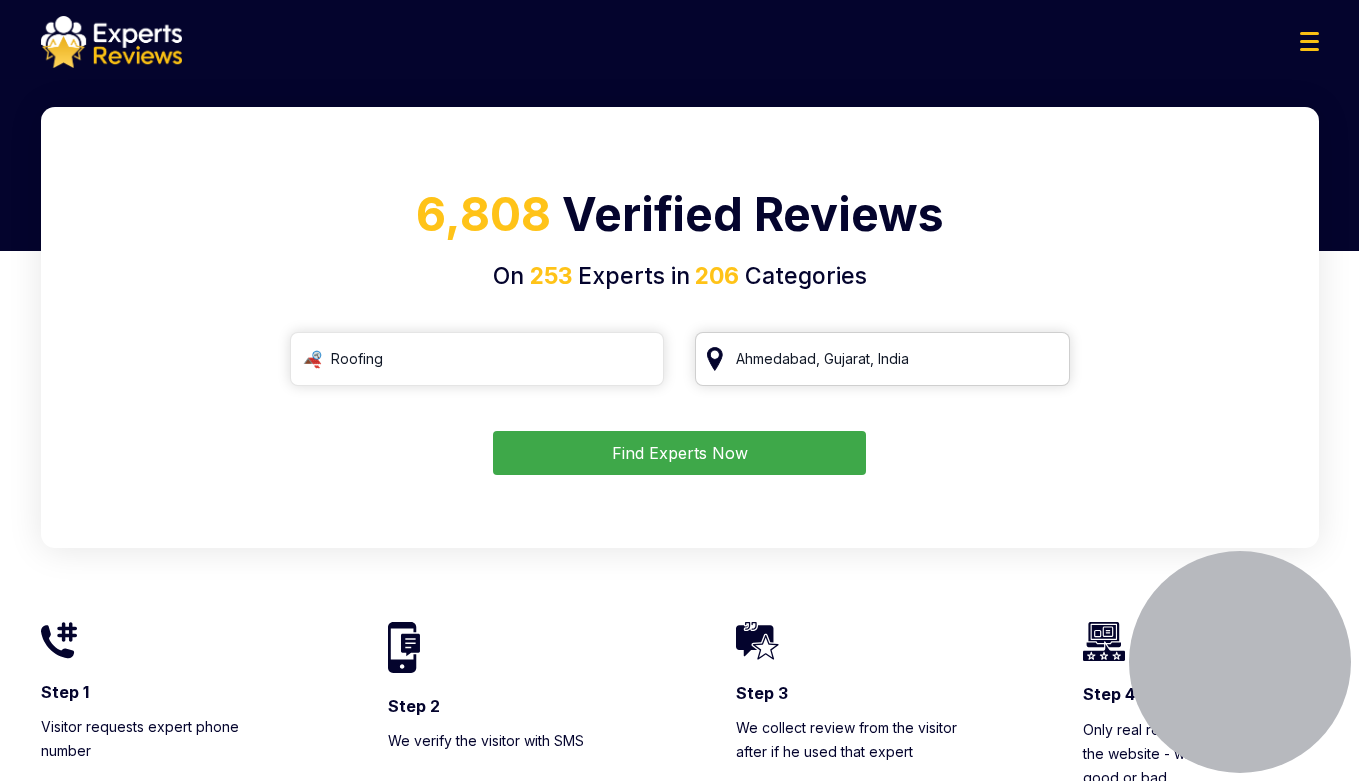 click at bounding box center [882, 359] 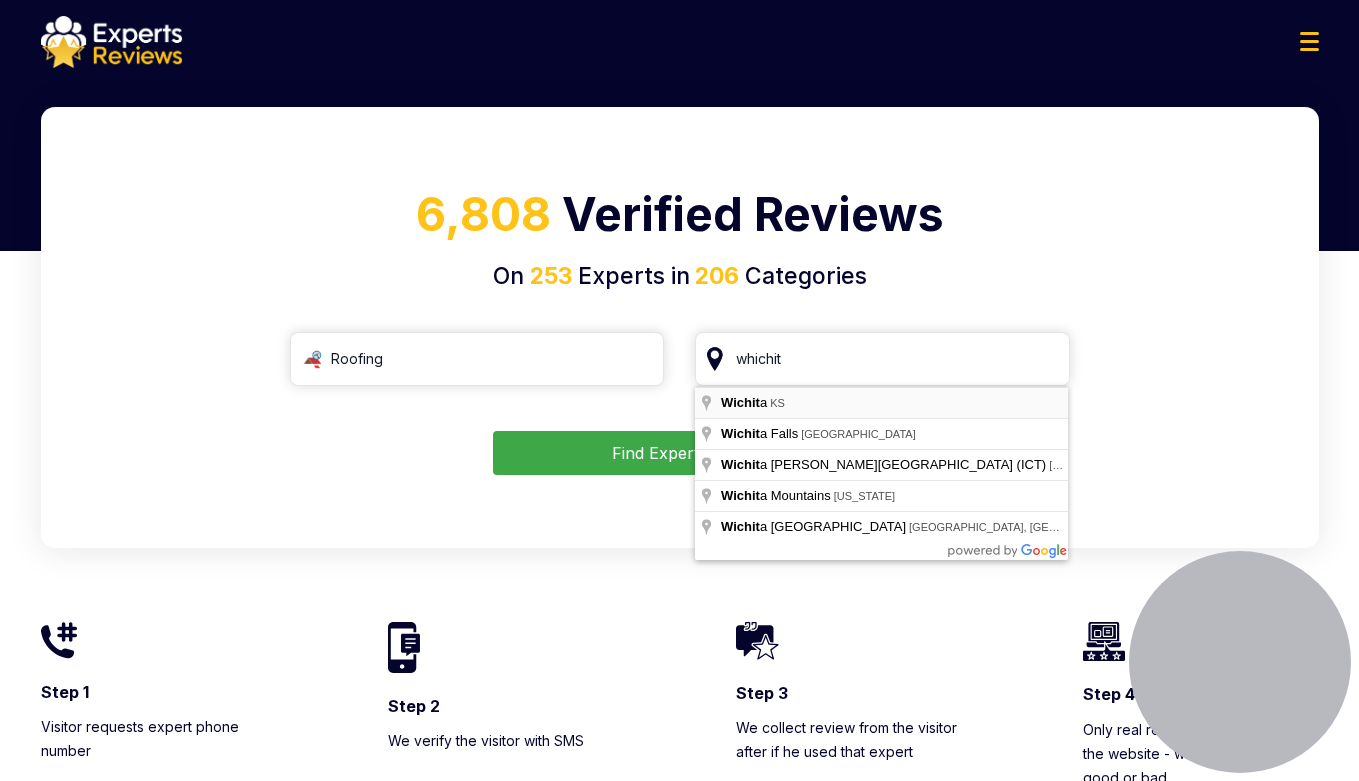 type on "Wichita, [GEOGRAPHIC_DATA]" 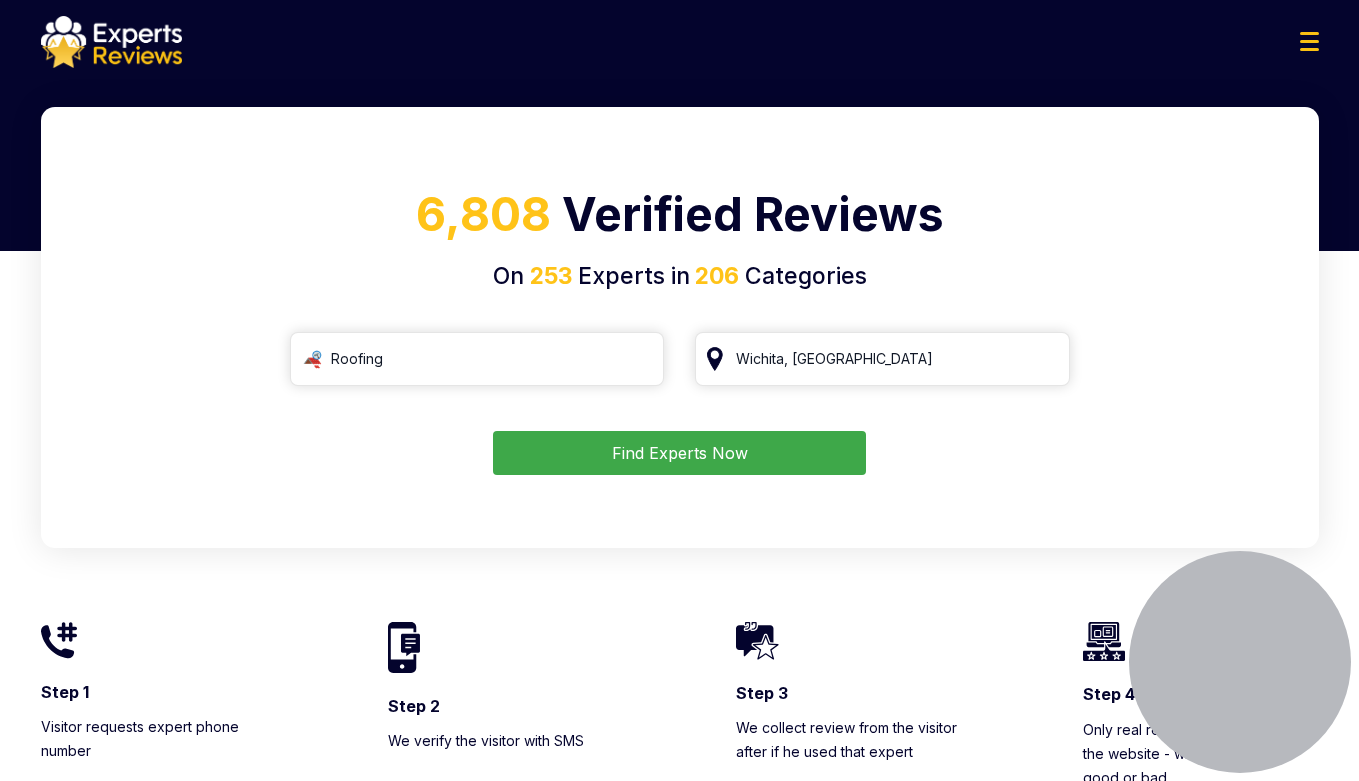 click on "Find Experts Now" at bounding box center [679, 453] 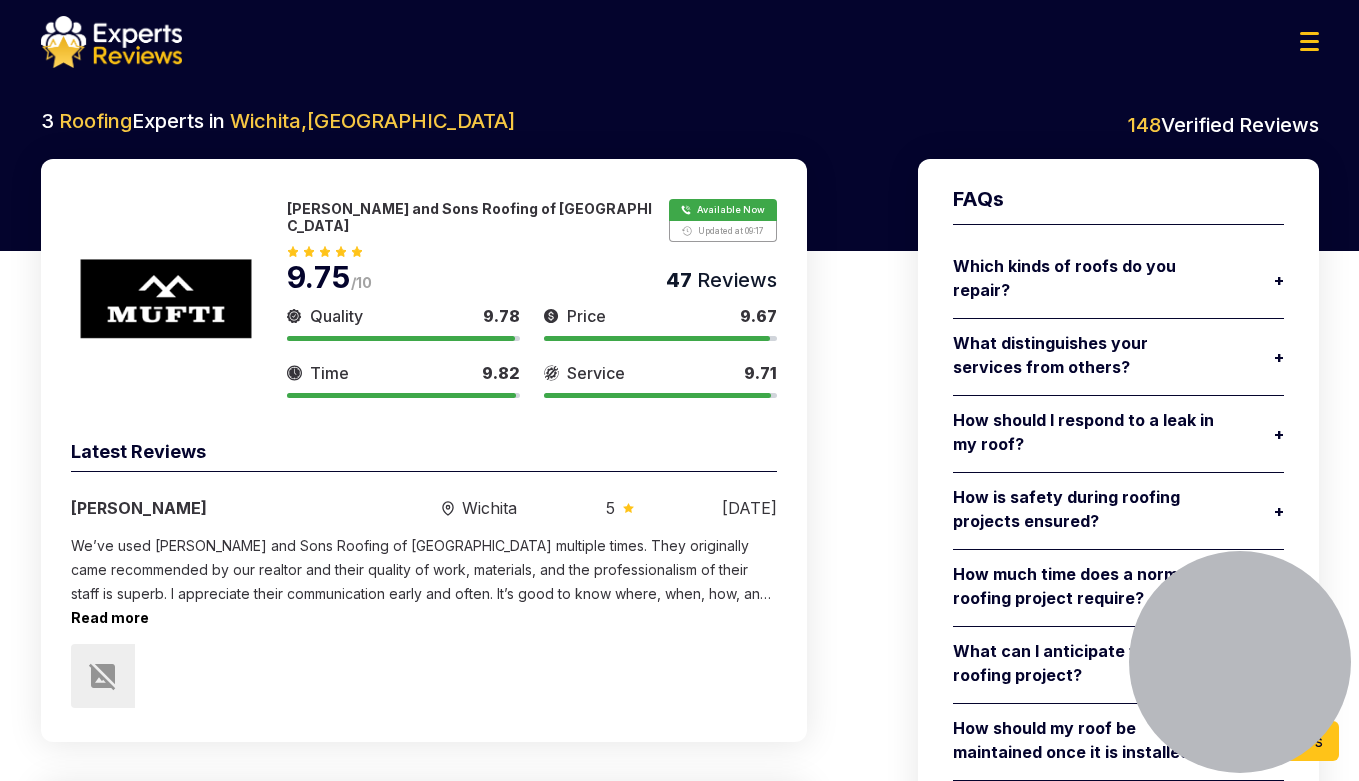 click at bounding box center (166, 299) 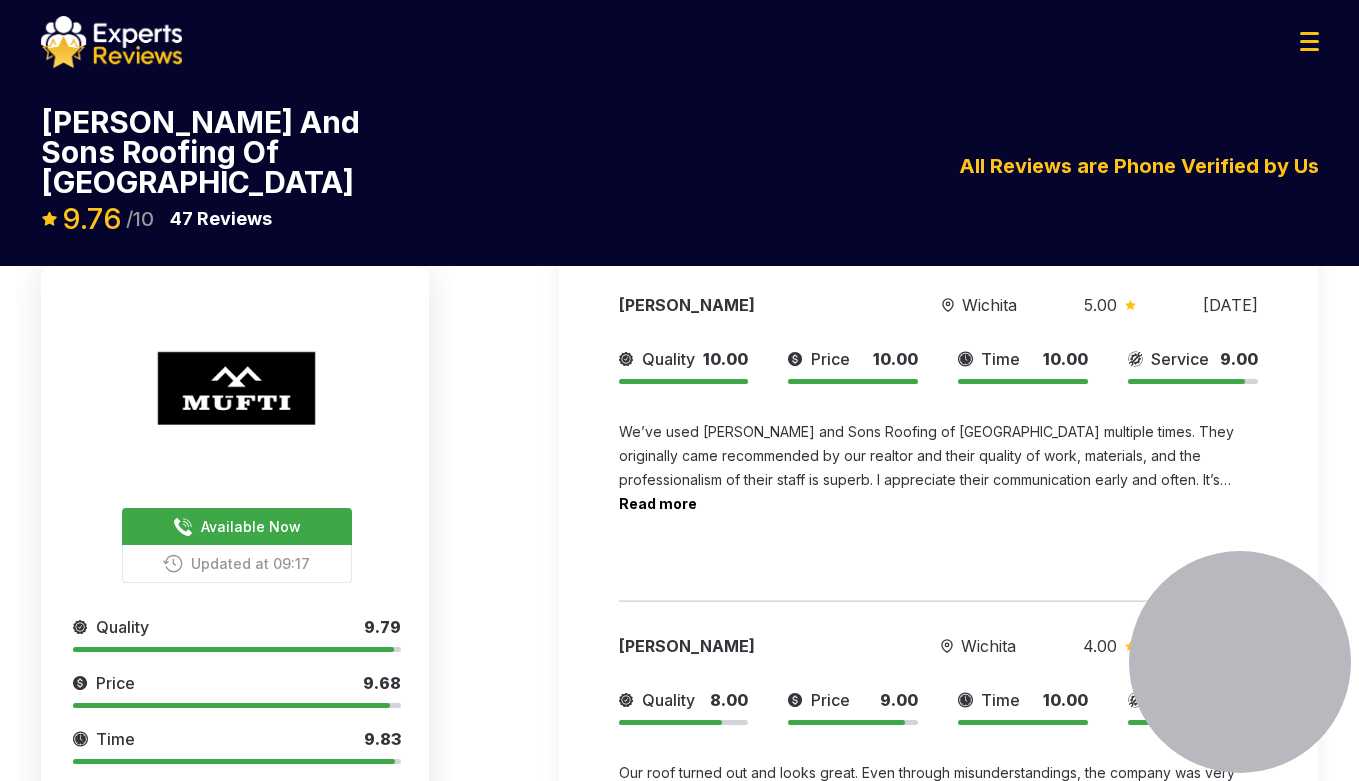 scroll, scrollTop: 0, scrollLeft: 0, axis: both 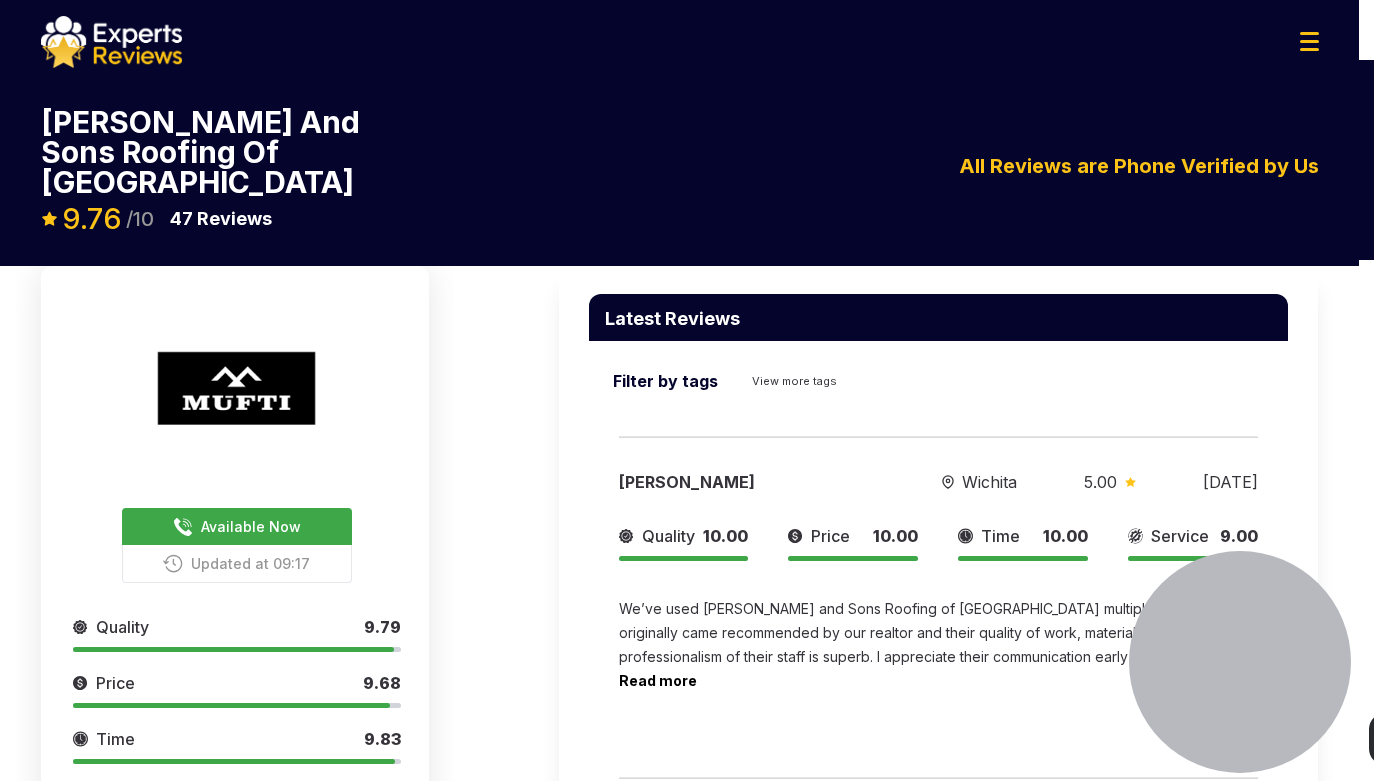 drag, startPoint x: 886, startPoint y: 136, endPoint x: 900, endPoint y: 138, distance: 14.142136 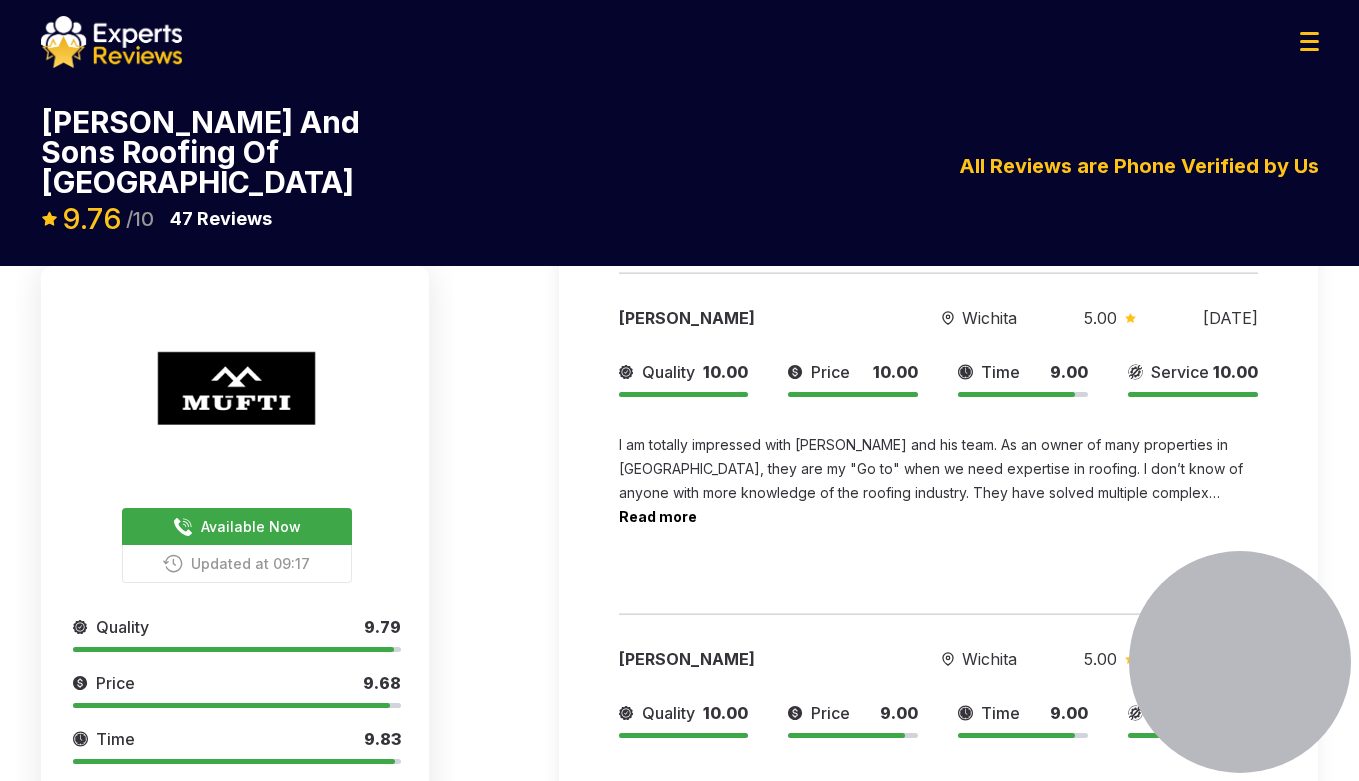 scroll, scrollTop: 13597, scrollLeft: 0, axis: vertical 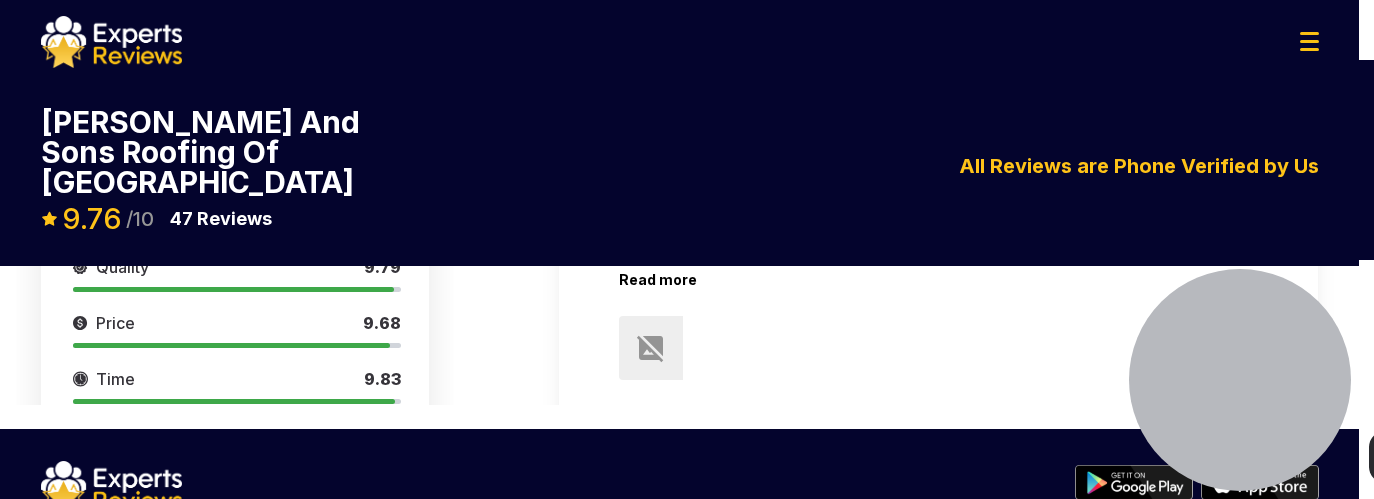 click at bounding box center [165, 528] 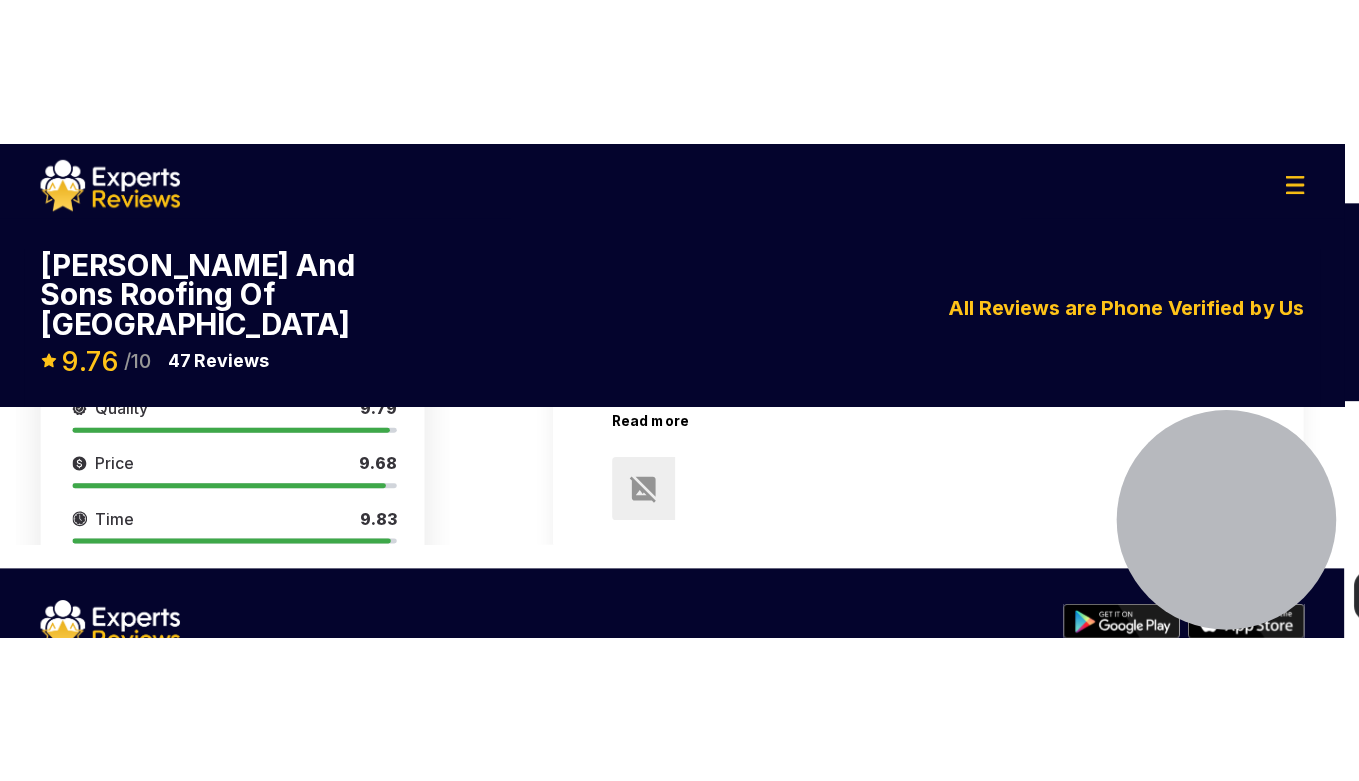 scroll, scrollTop: 13597, scrollLeft: 0, axis: vertical 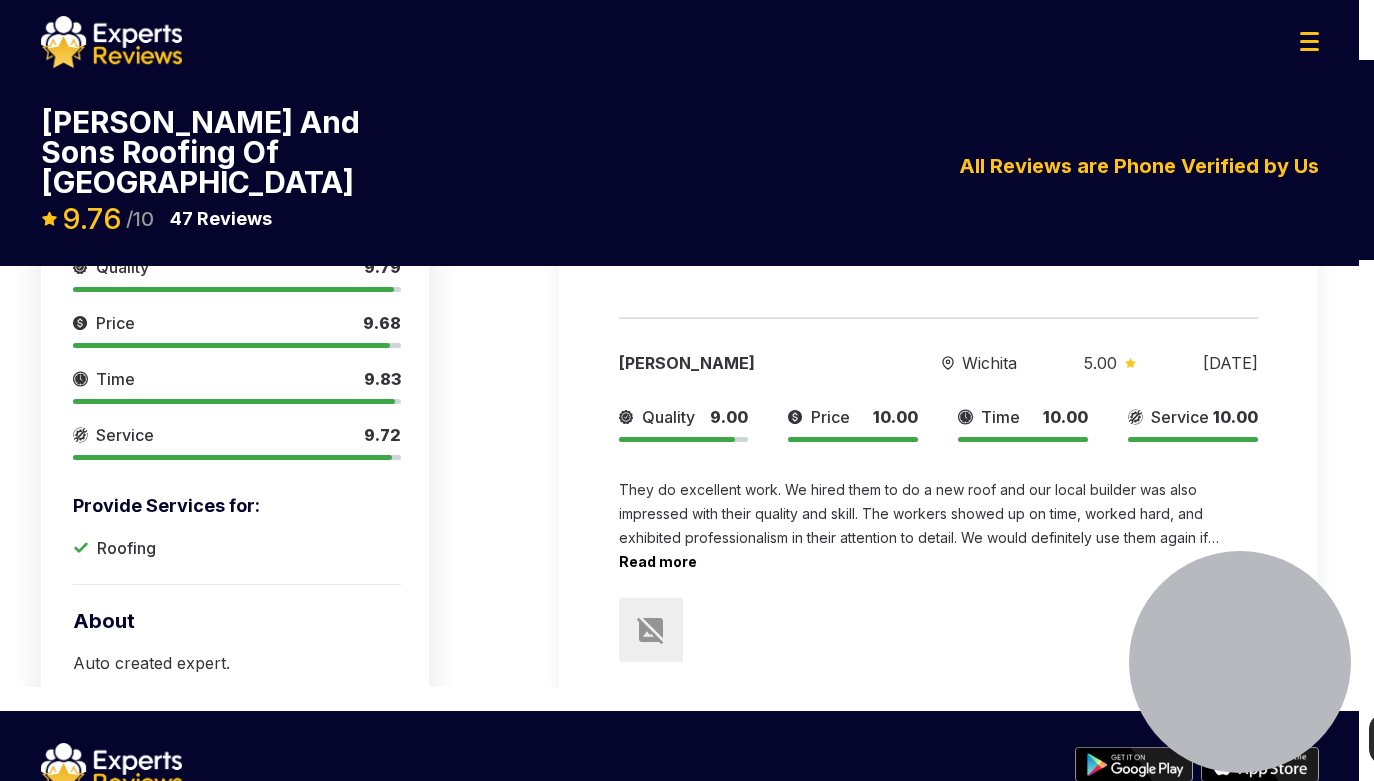 click at bounding box center (165, 810) 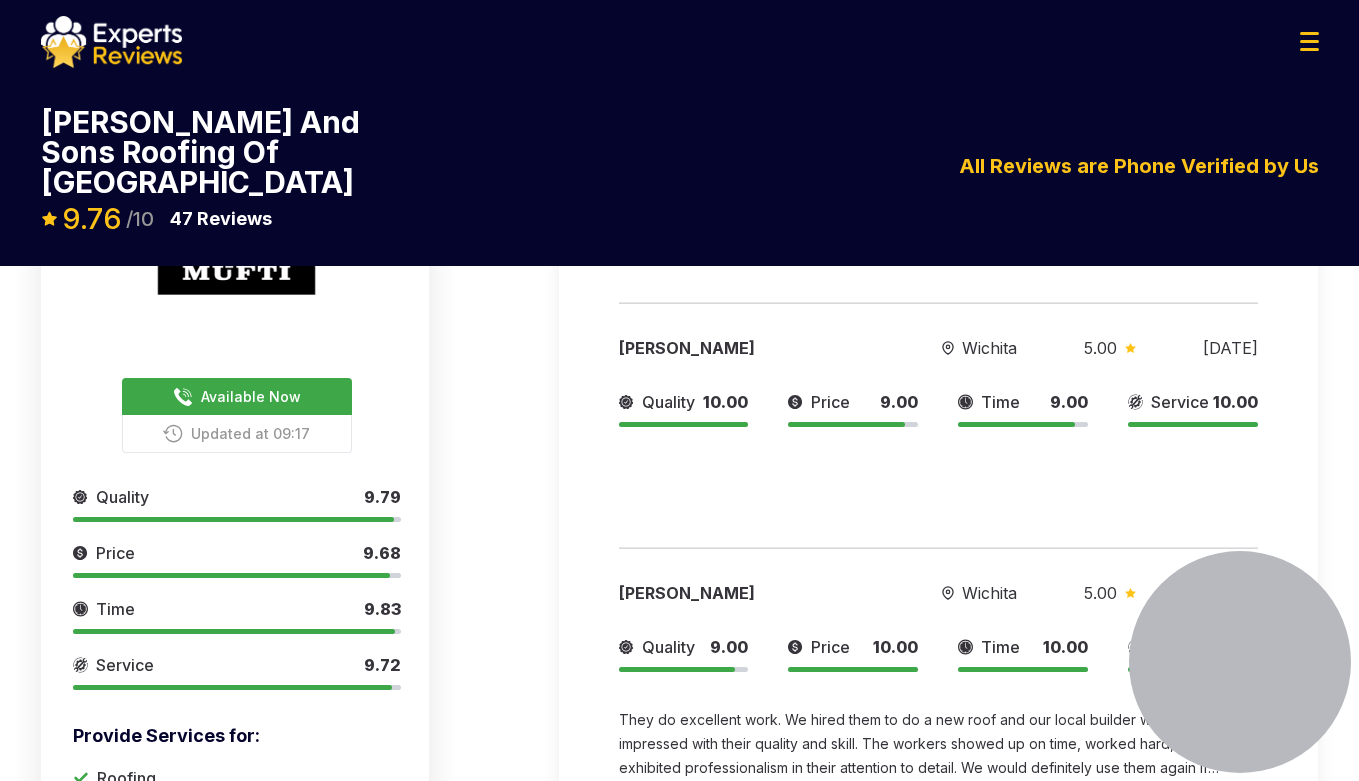 scroll, scrollTop: 0, scrollLeft: 0, axis: both 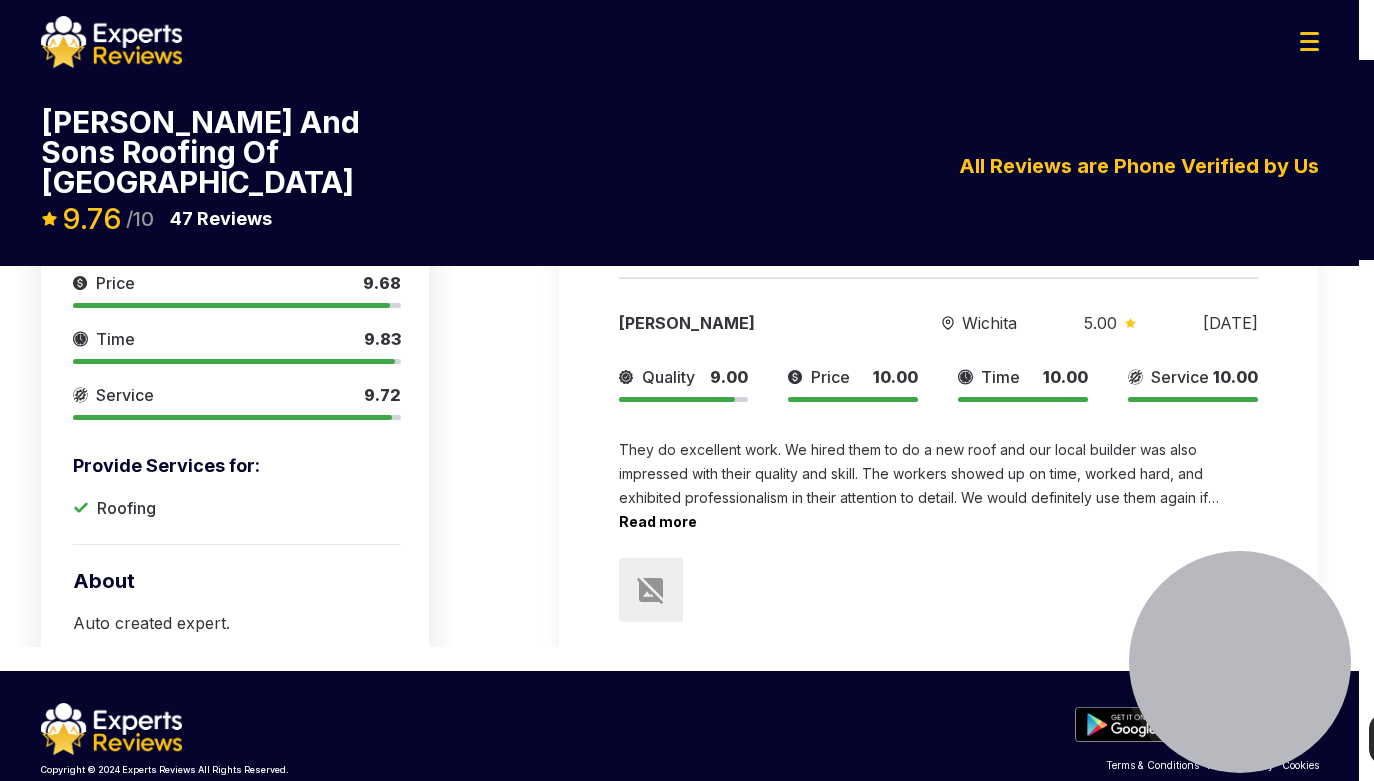 type 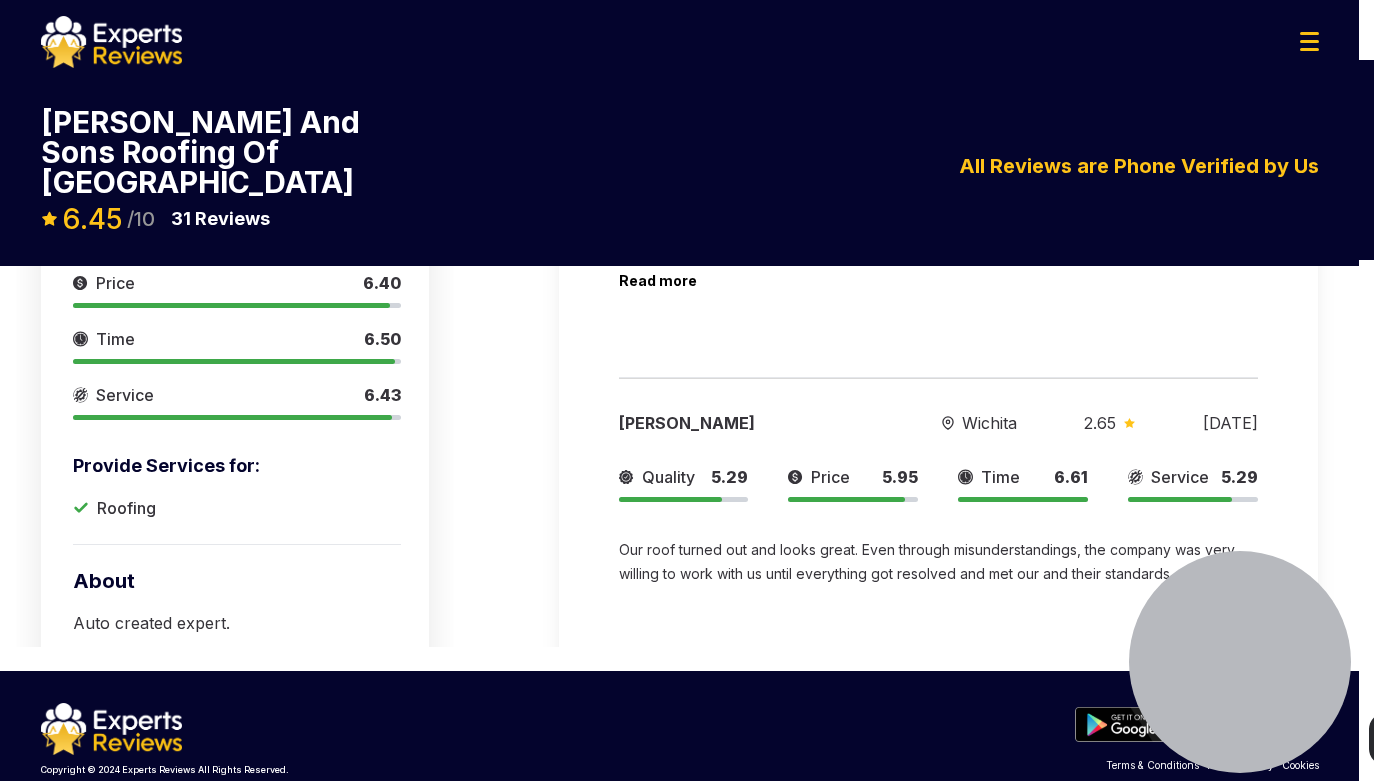 scroll, scrollTop: 400, scrollLeft: 0, axis: vertical 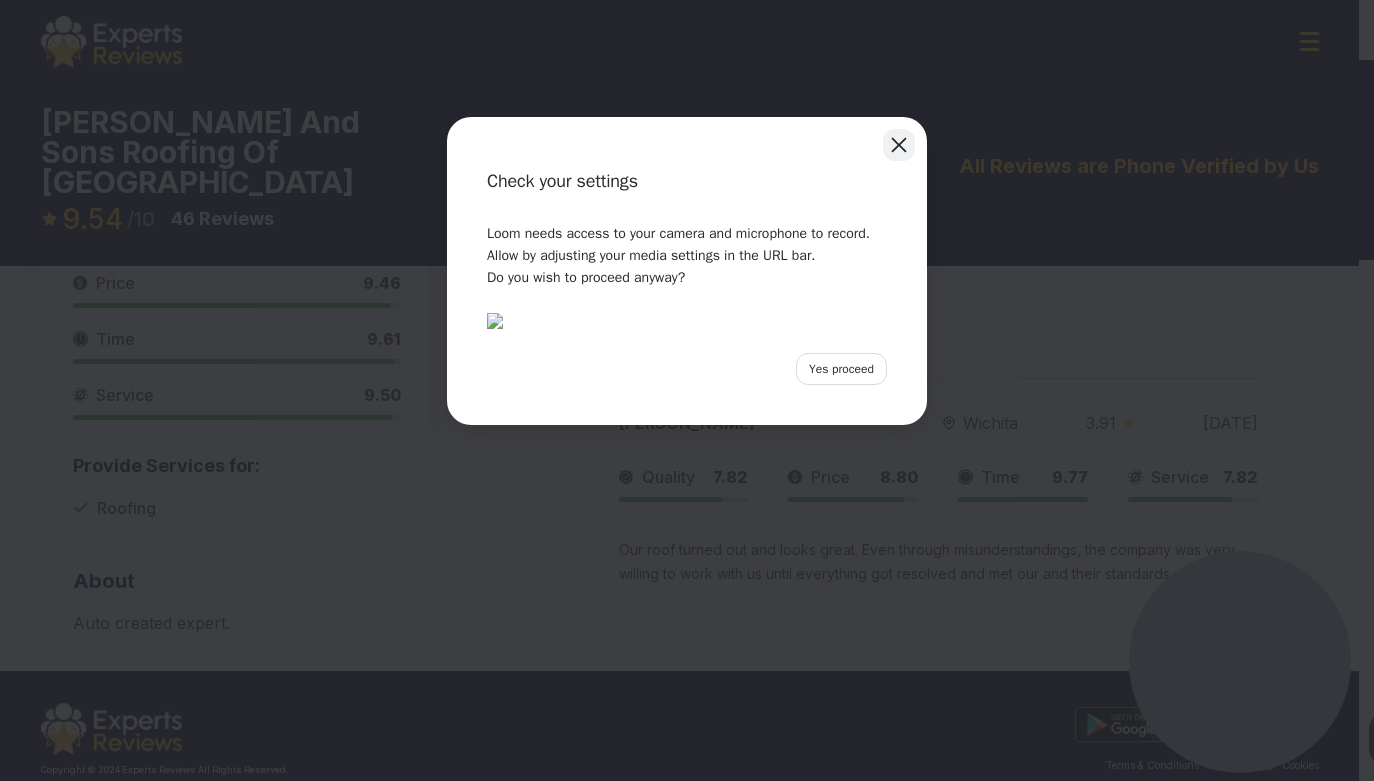 click at bounding box center (899, 145) 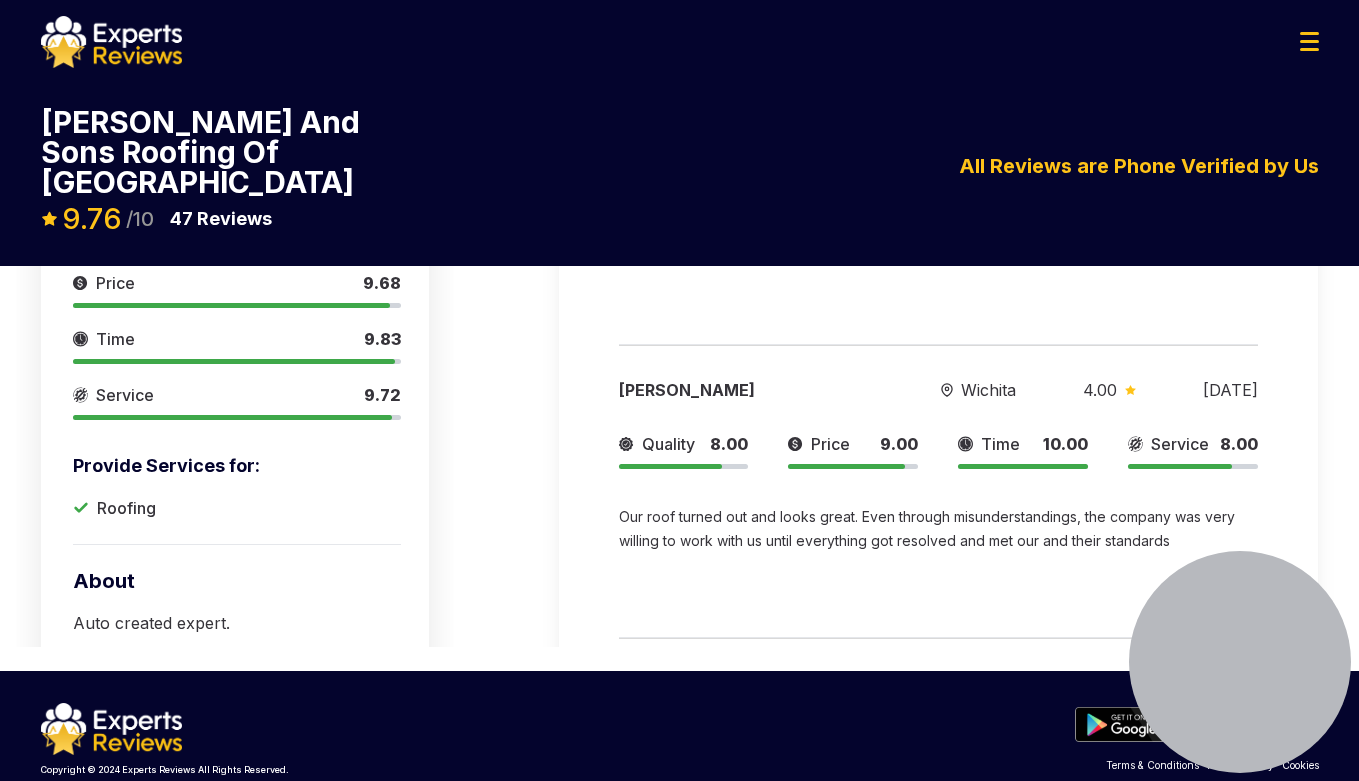 scroll, scrollTop: 0, scrollLeft: 0, axis: both 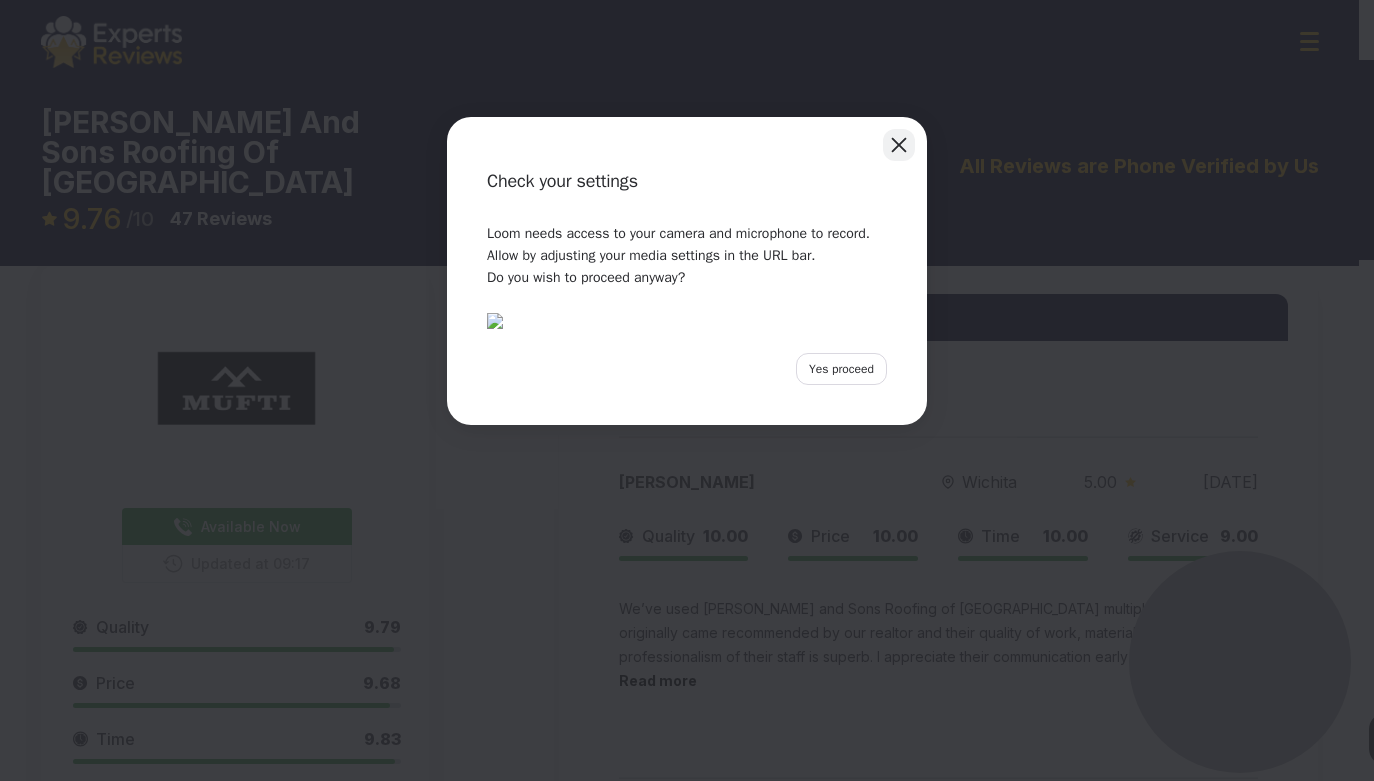 click at bounding box center [899, 145] 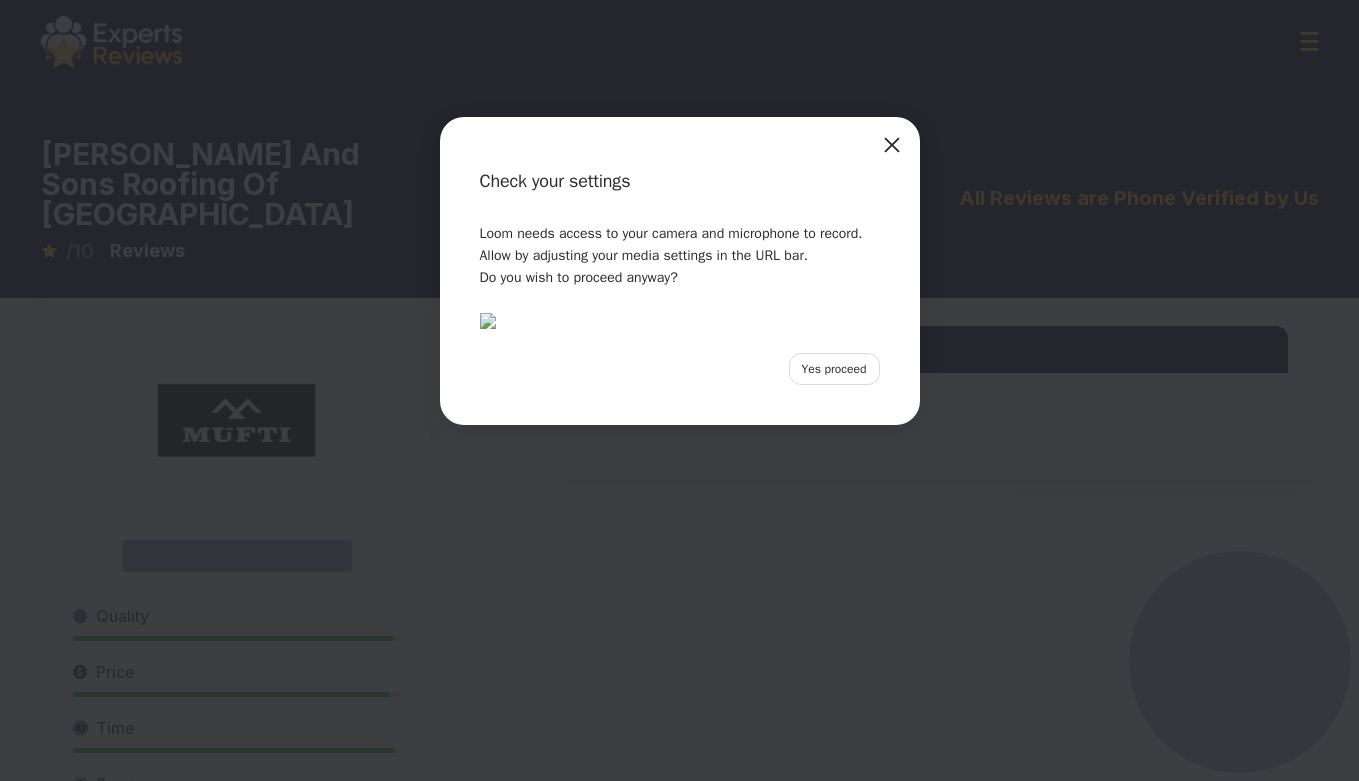 scroll, scrollTop: 0, scrollLeft: 0, axis: both 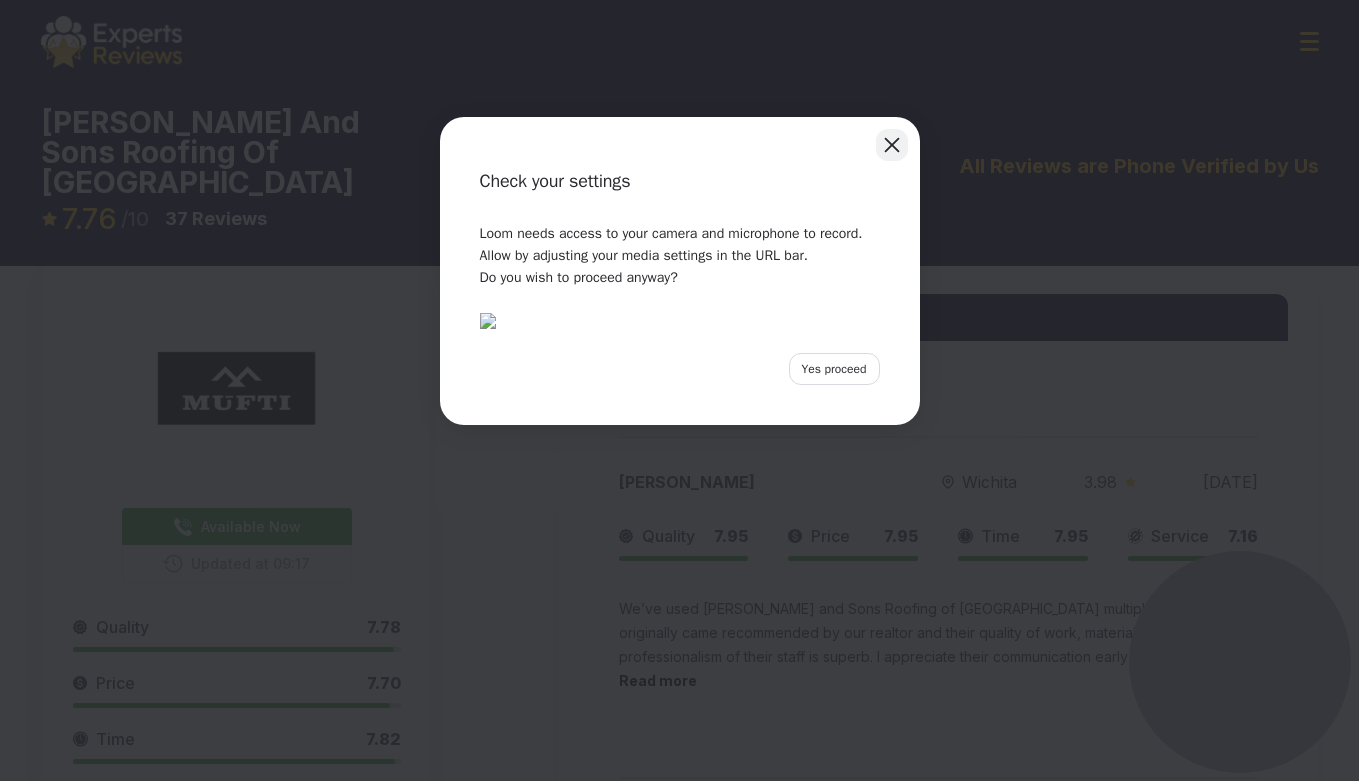 click at bounding box center [892, 145] 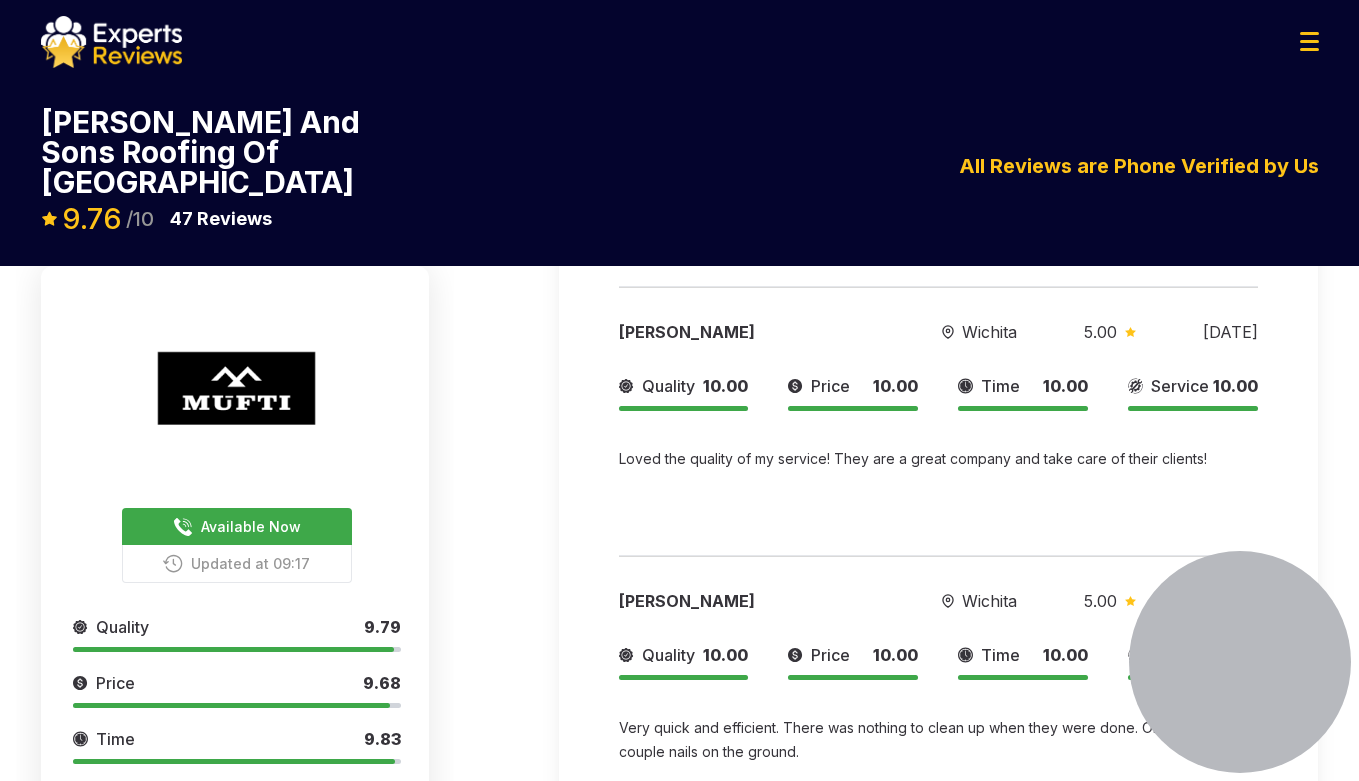 scroll, scrollTop: 13597, scrollLeft: 0, axis: vertical 